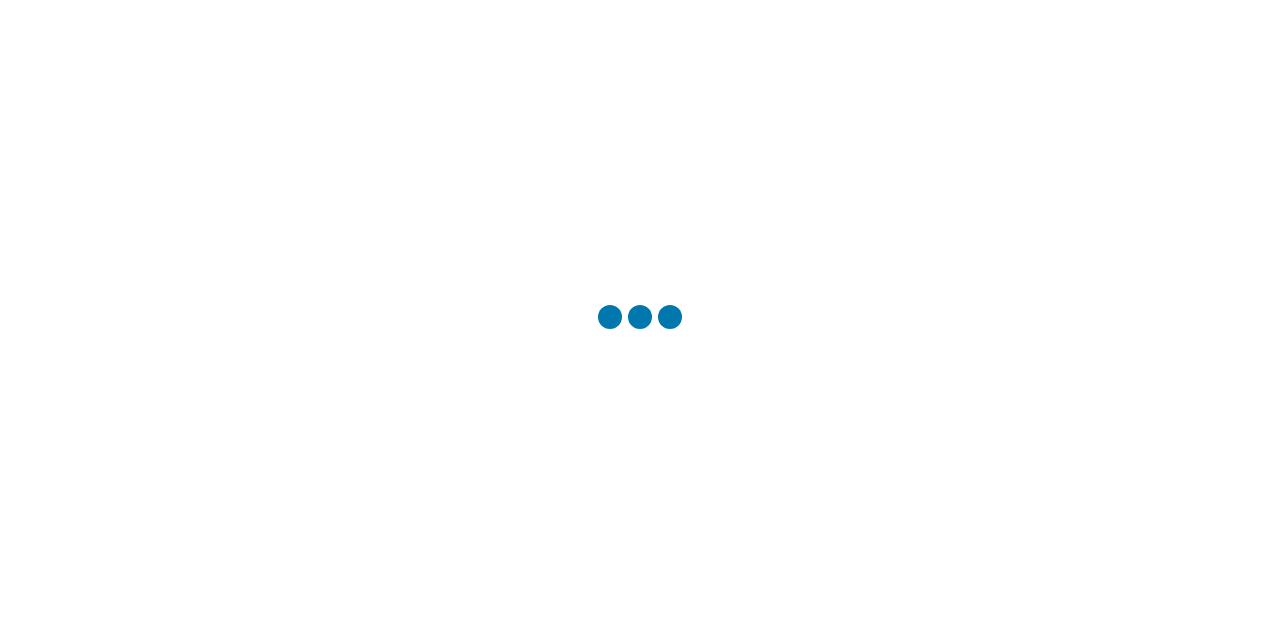 scroll, scrollTop: 0, scrollLeft: 0, axis: both 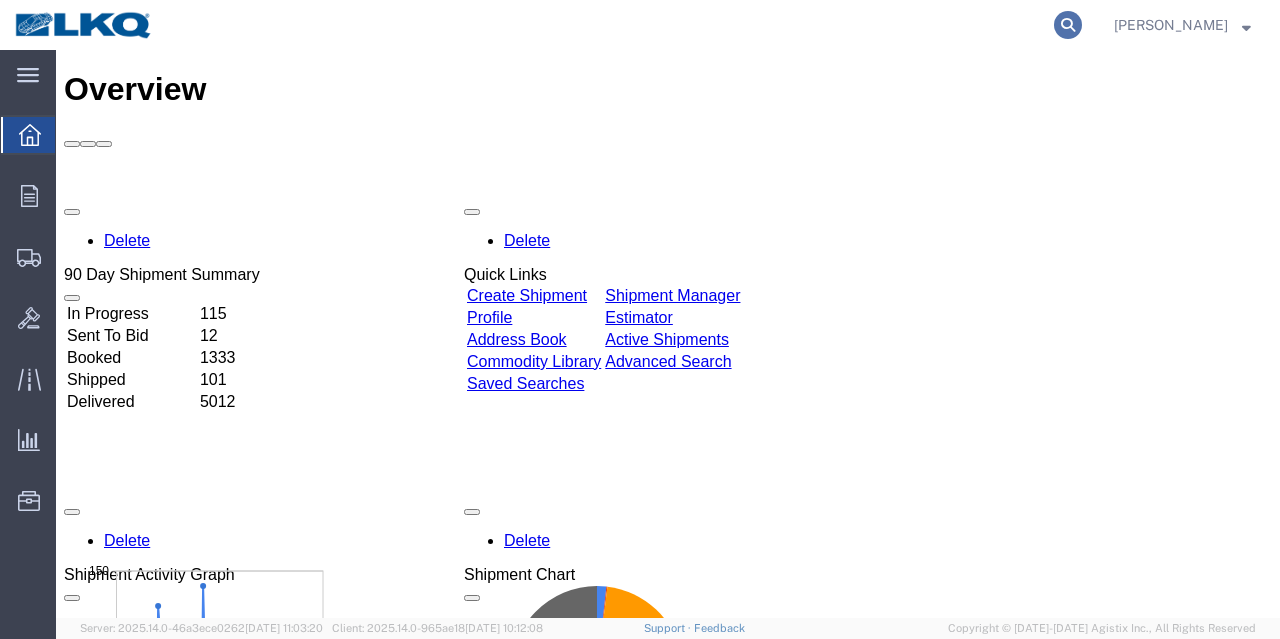 click 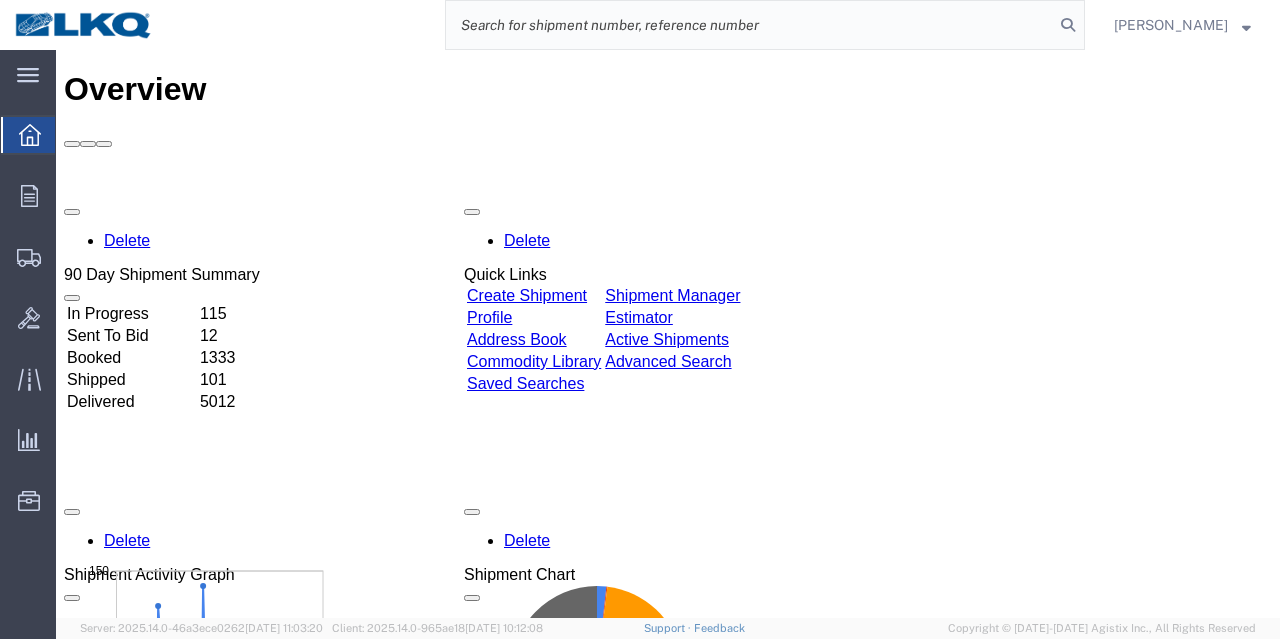 click 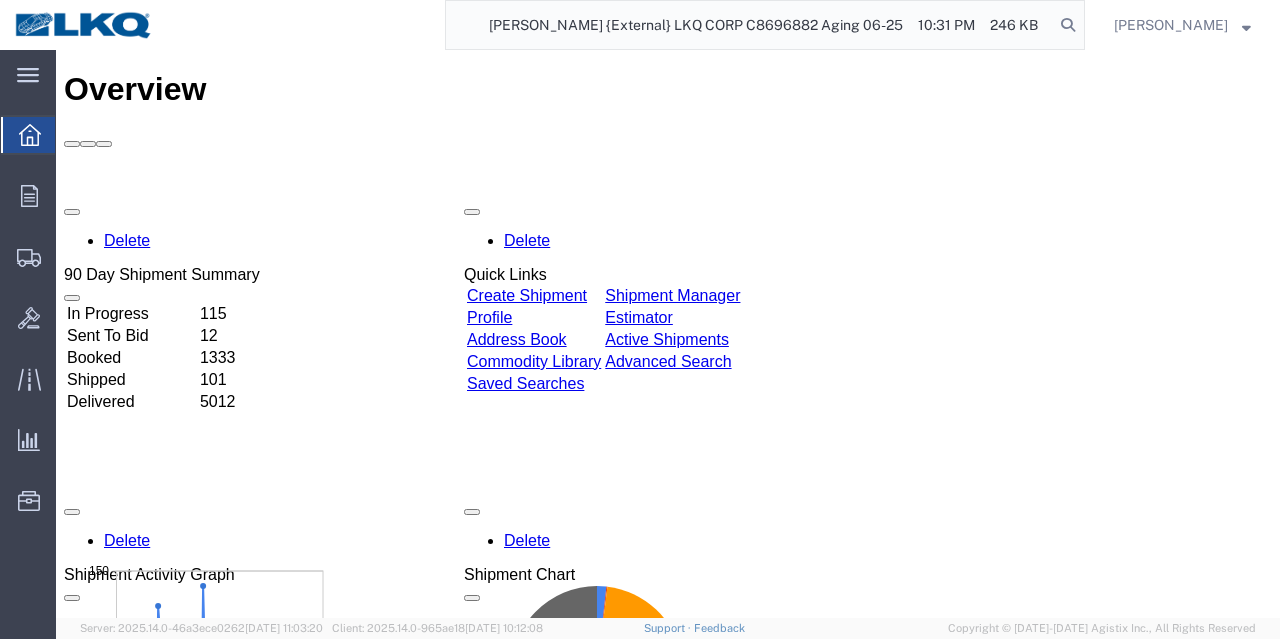 type on "From	Subject	Received	Size	Categories	 [PERSON_NAME]	{External} LKQ CORP C8696882 Aging 06-25	10:31 PM	246 KB" 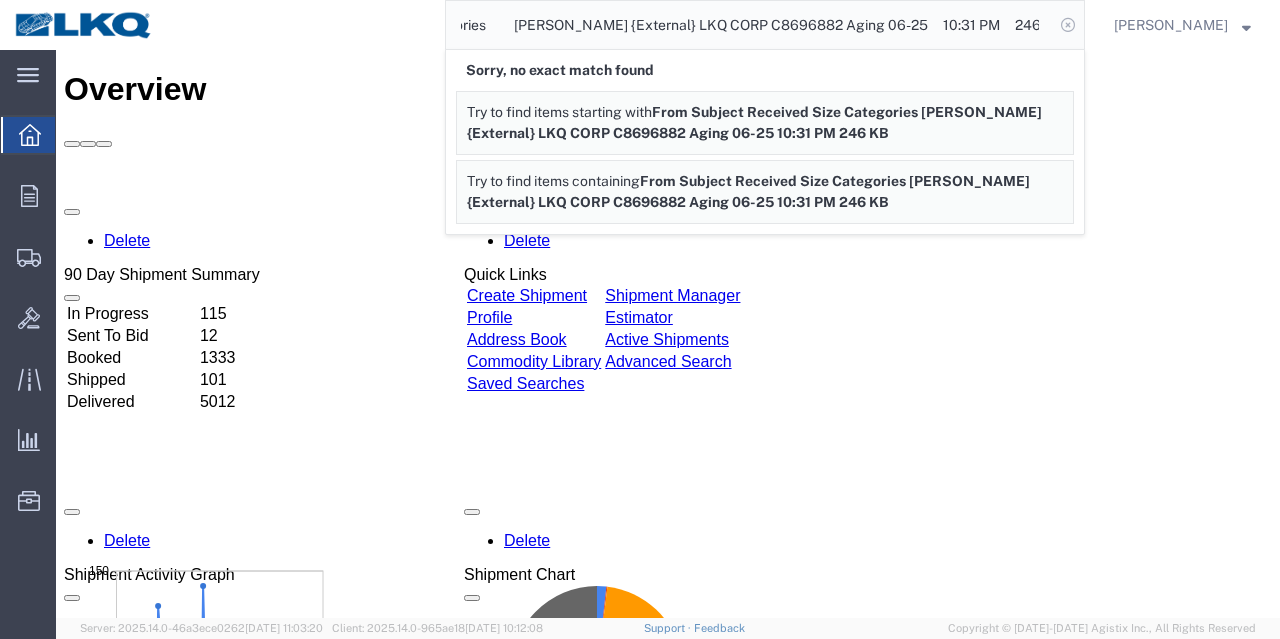 click 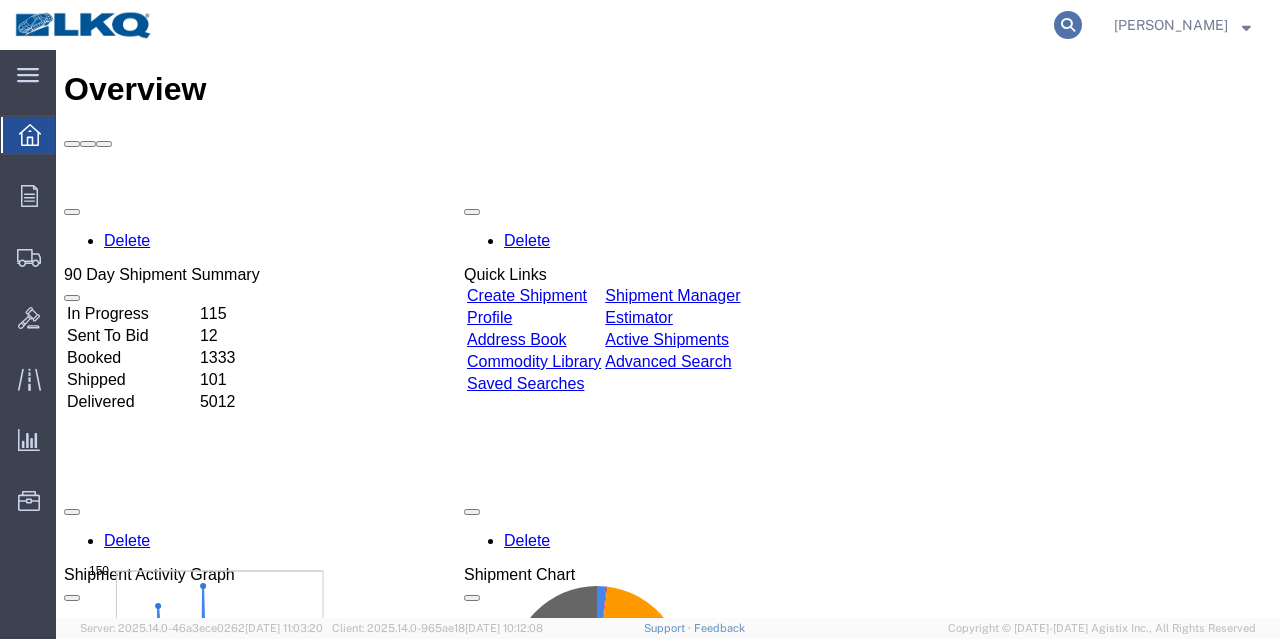 click 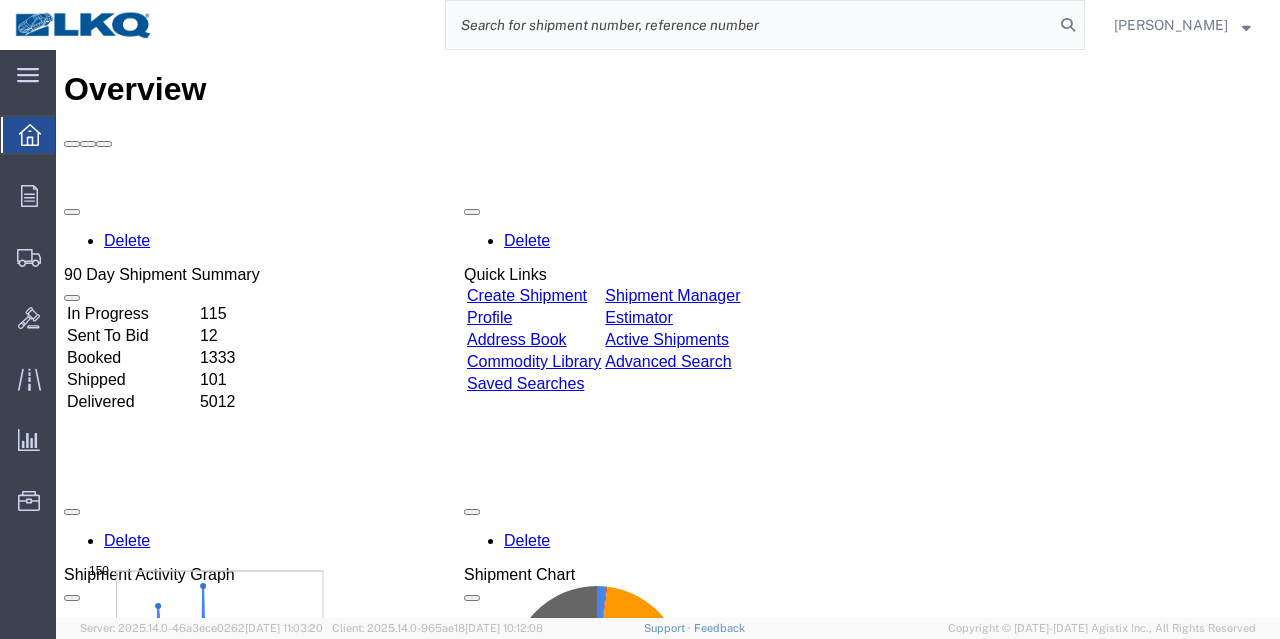click 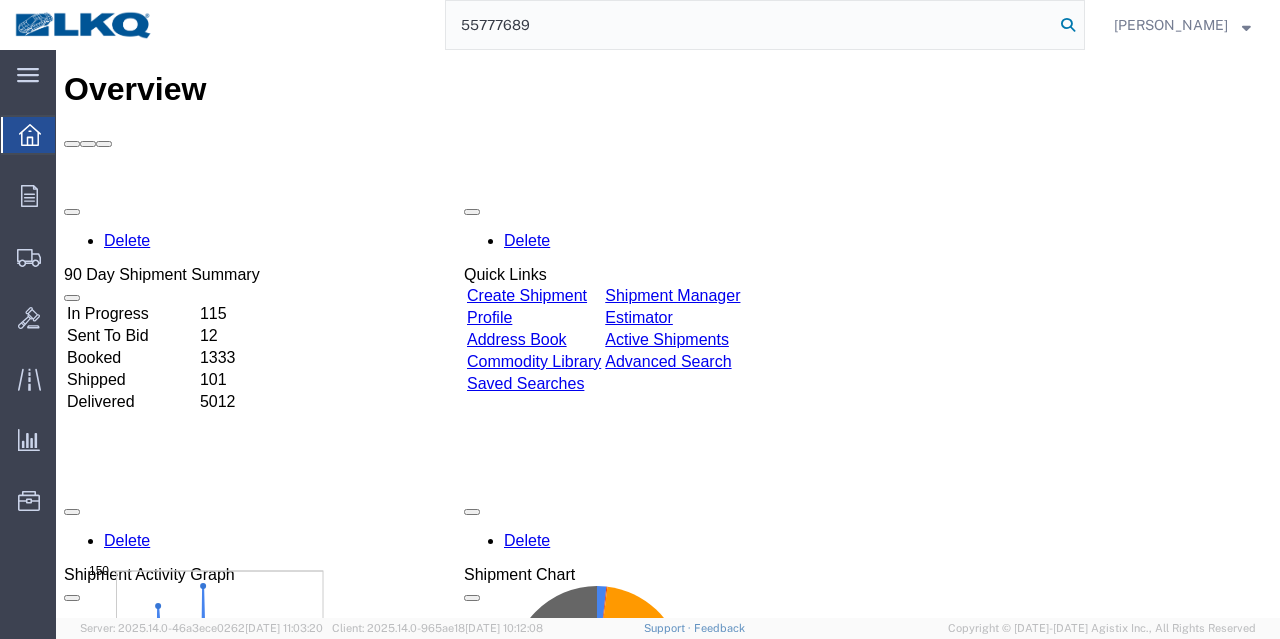 click 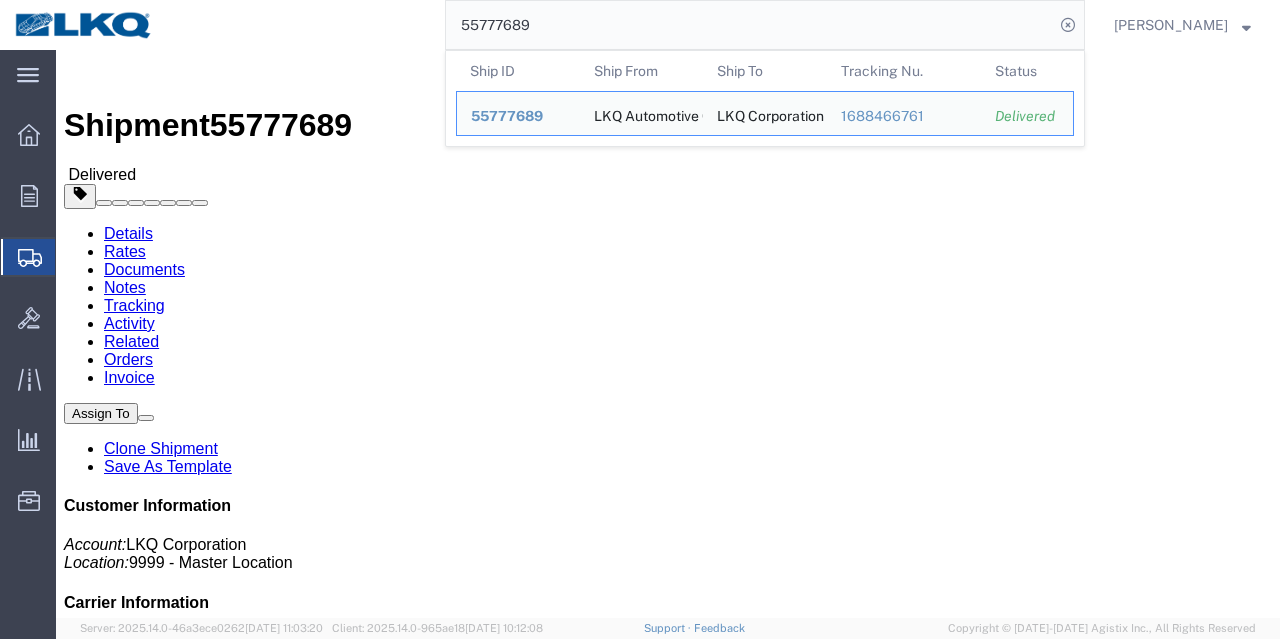 click on "Rates" 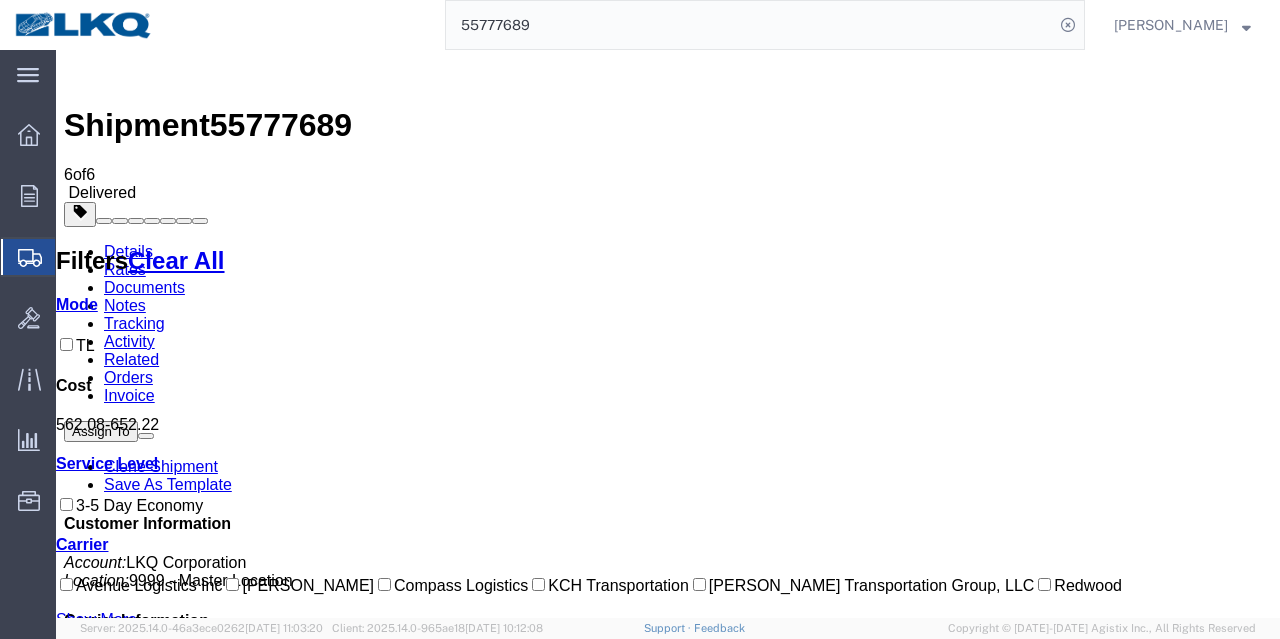 drag, startPoint x: 581, startPoint y: 30, endPoint x: 354, endPoint y: 45, distance: 227.49506 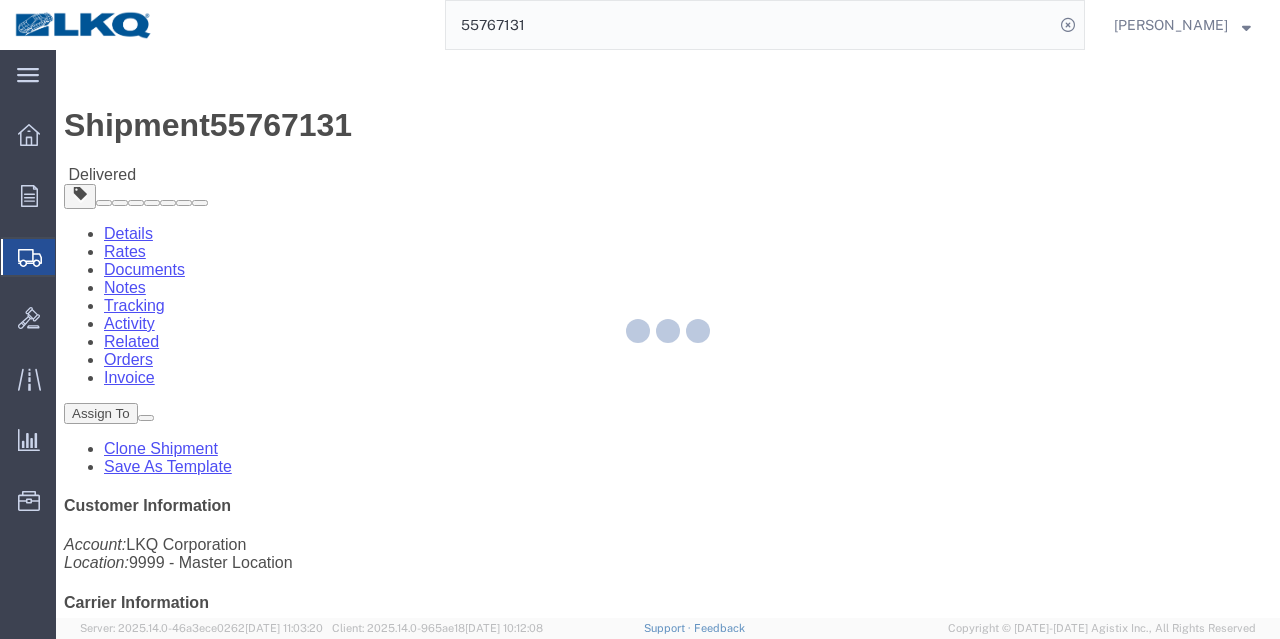 drag, startPoint x: 132, startPoint y: 80, endPoint x: 188, endPoint y: 130, distance: 75.073296 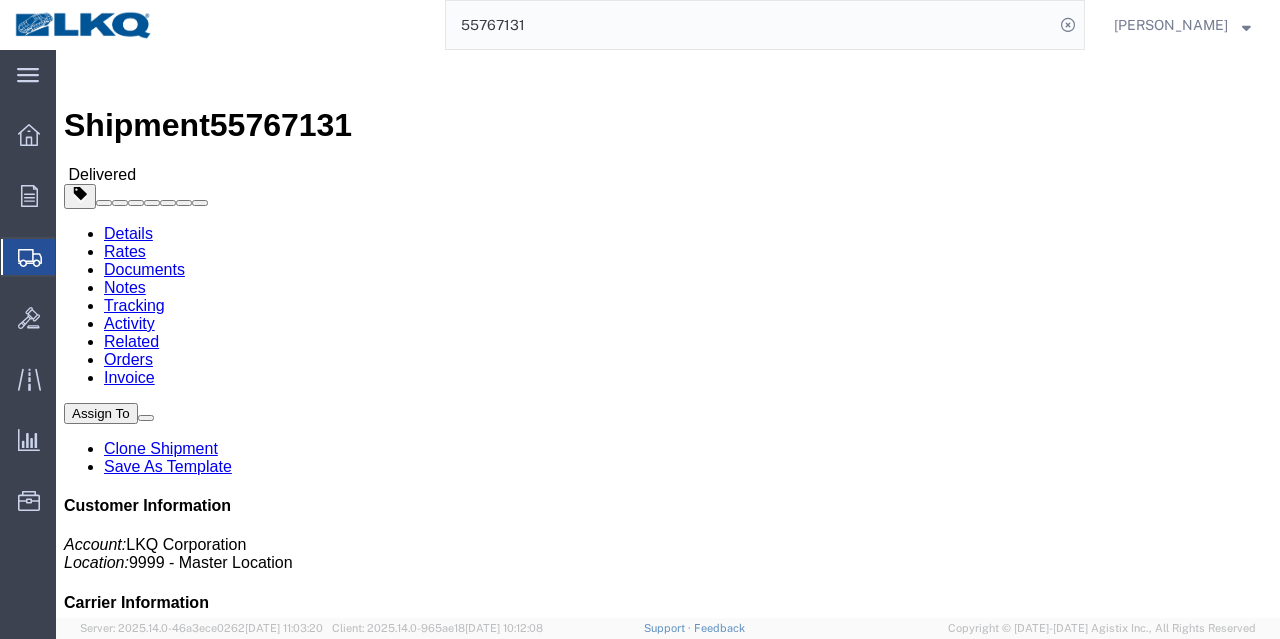 click on "Rates" 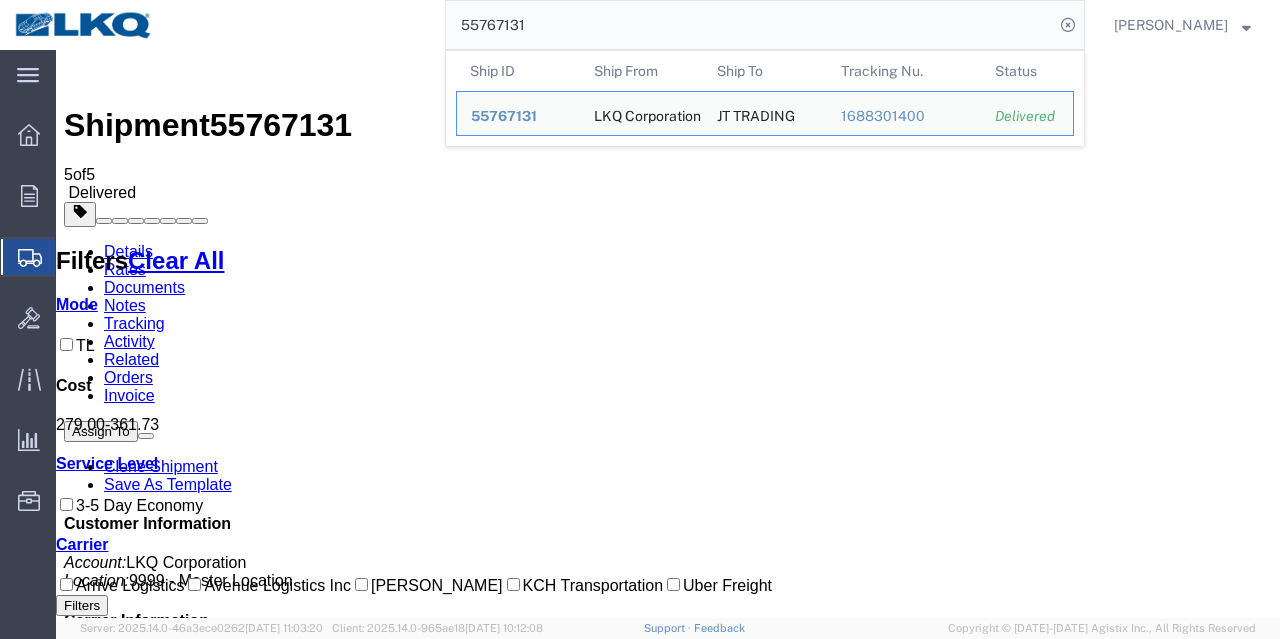 drag, startPoint x: 348, startPoint y: 56, endPoint x: 326, endPoint y: 56, distance: 22 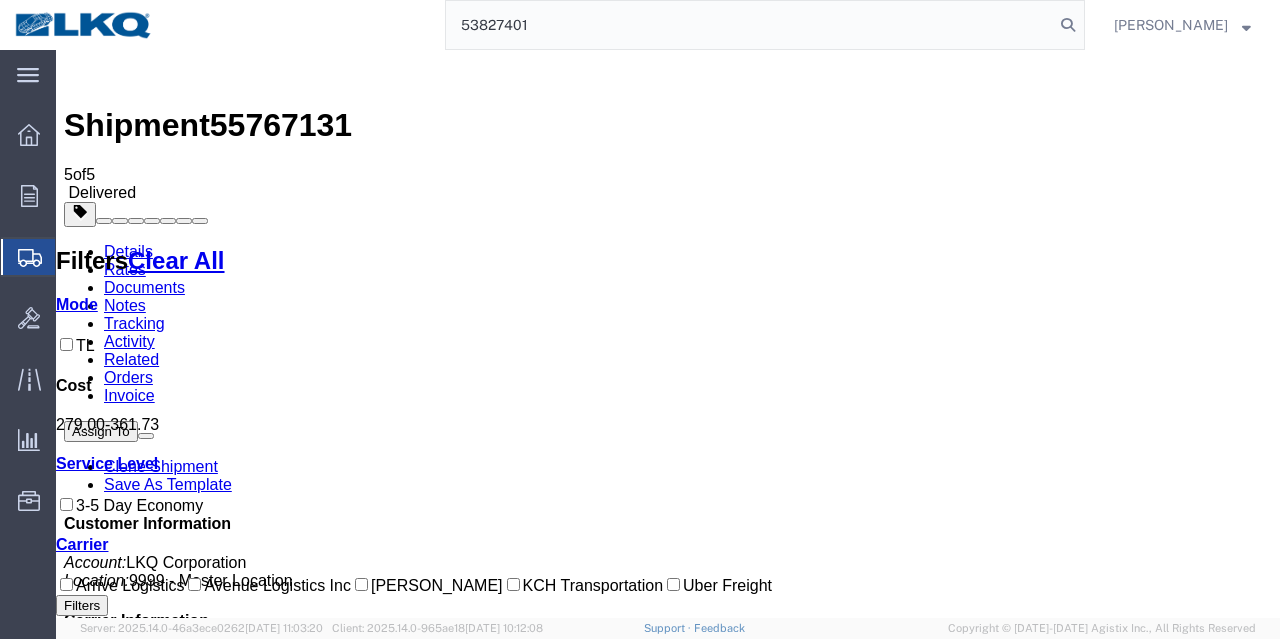 type on "53827401" 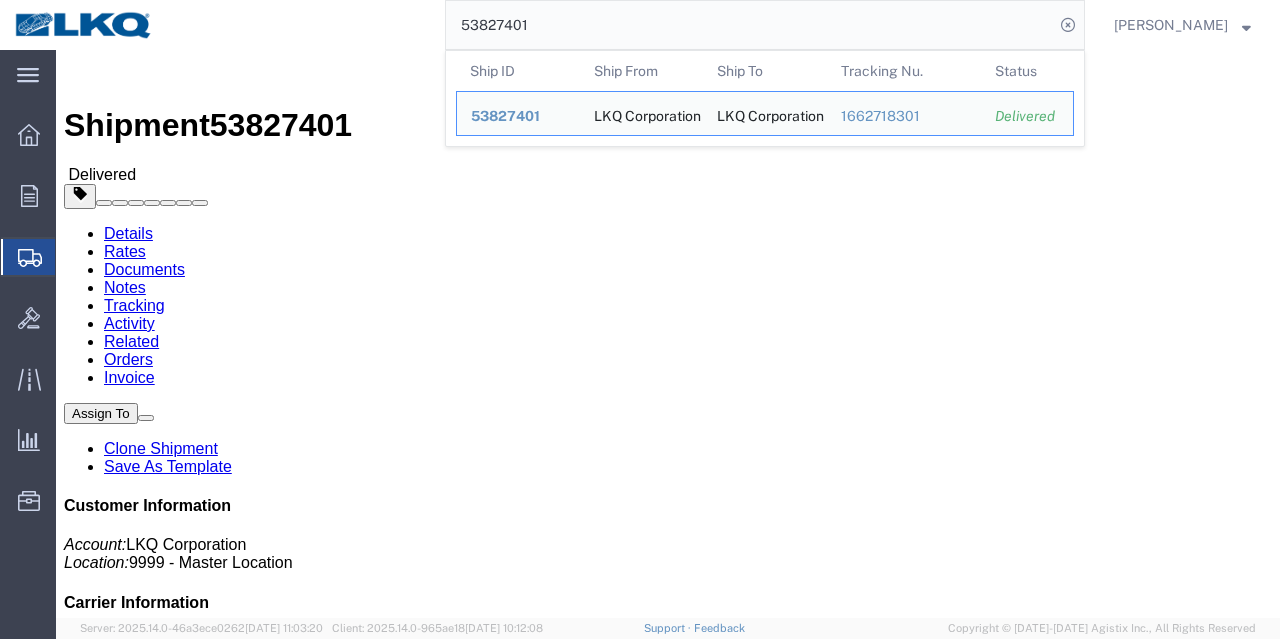 click on "Rates" 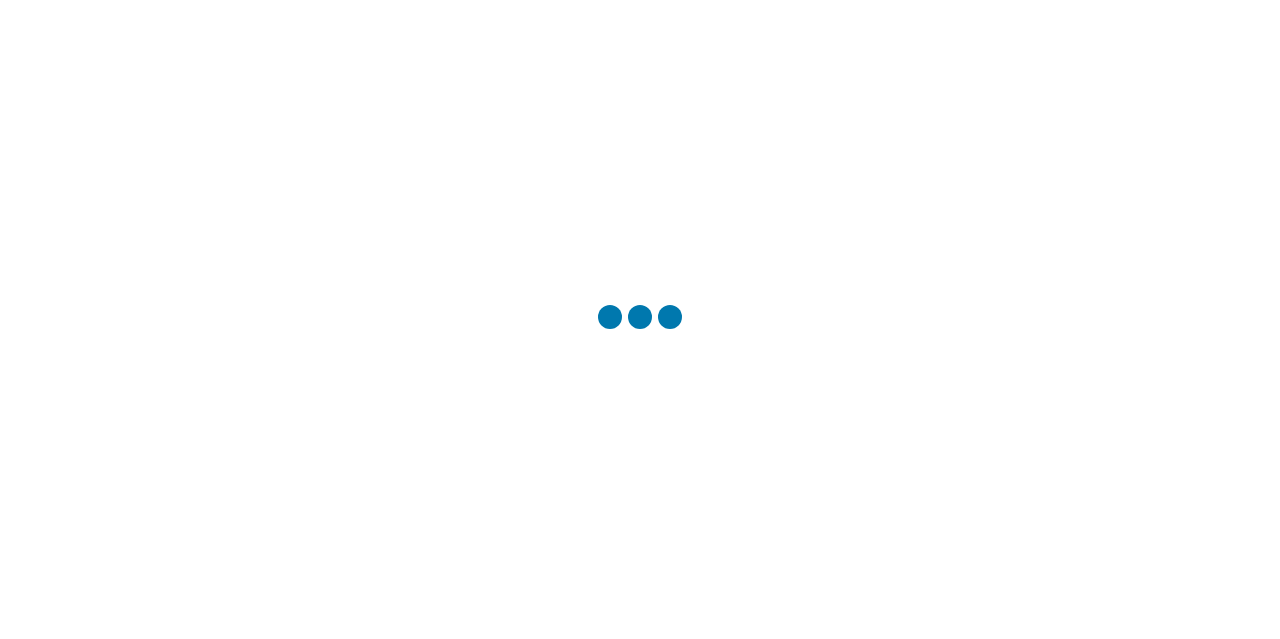 scroll, scrollTop: 0, scrollLeft: 0, axis: both 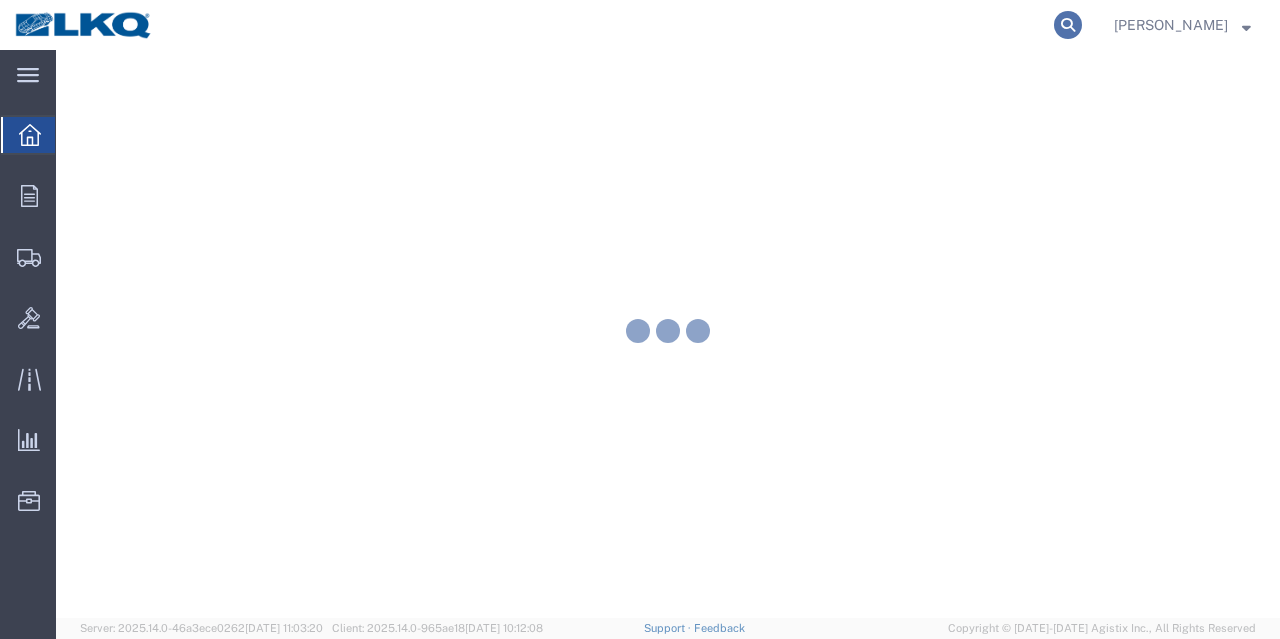 click 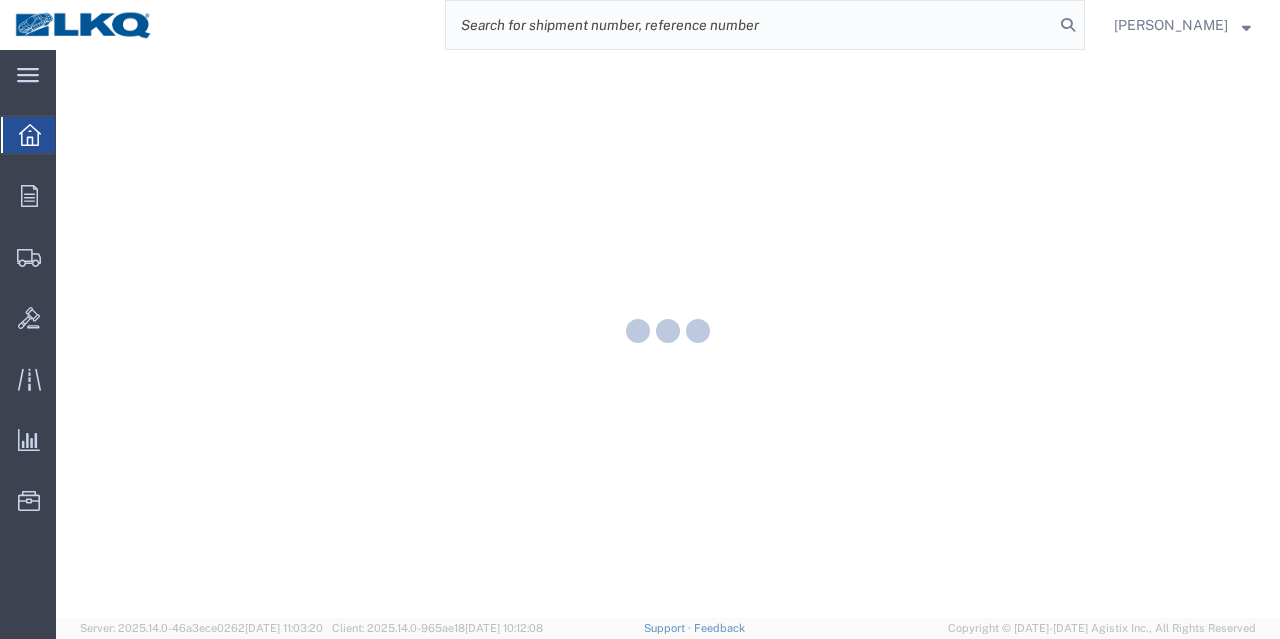 scroll, scrollTop: 0, scrollLeft: 0, axis: both 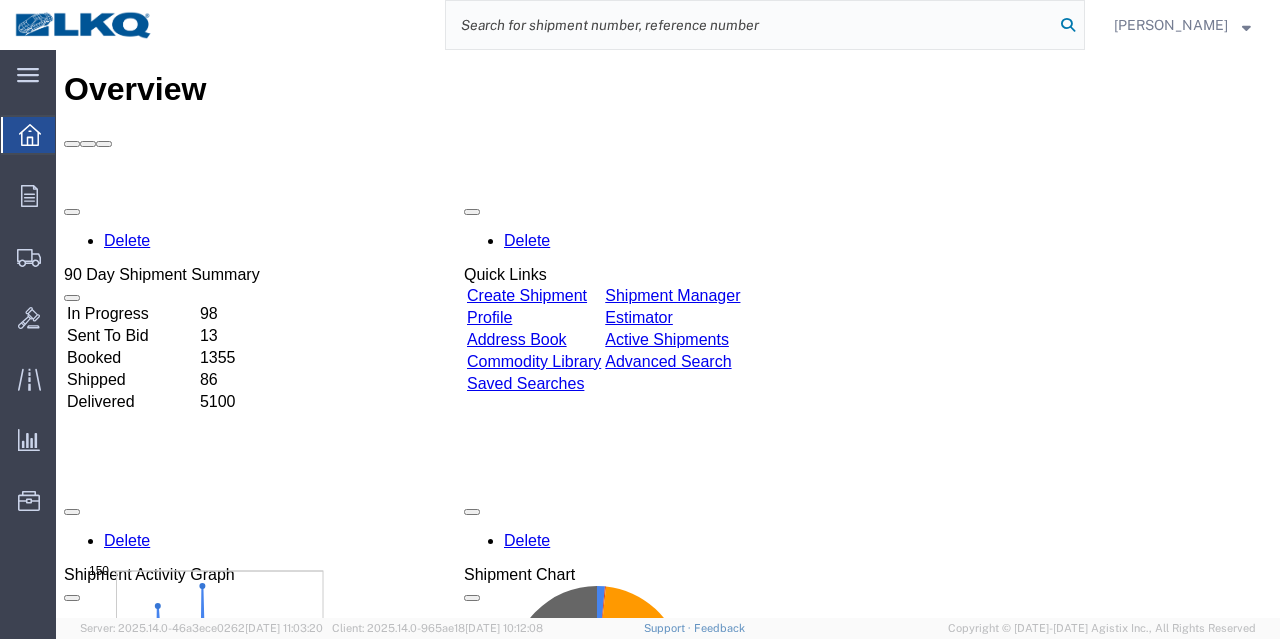 click 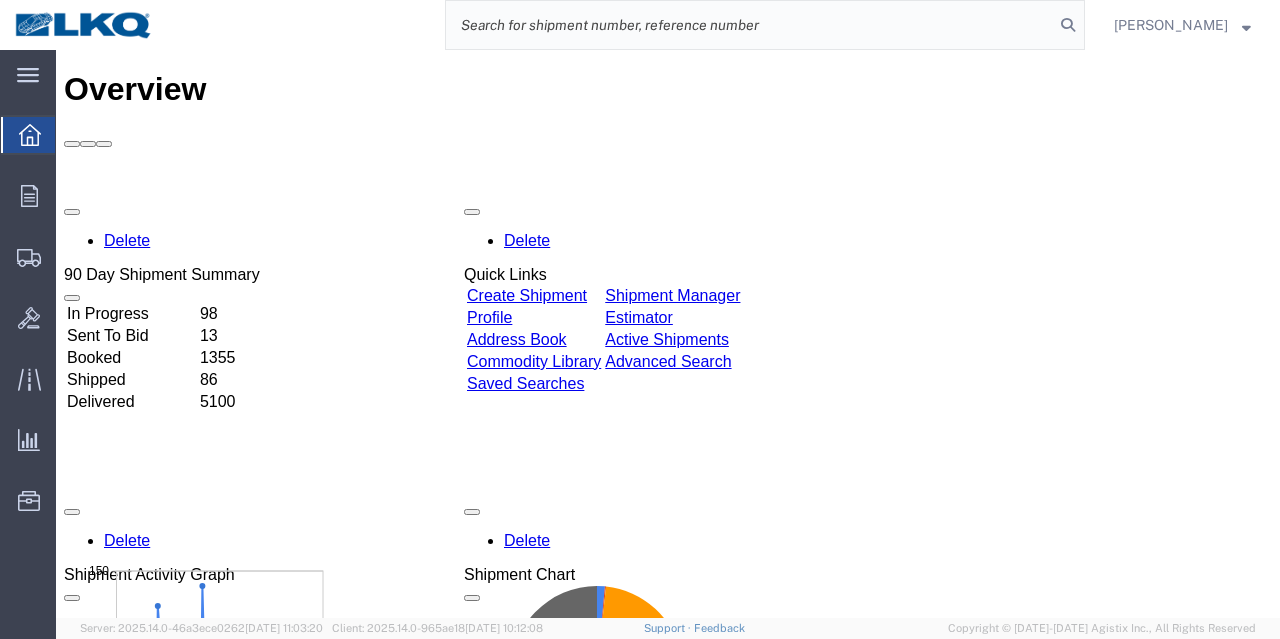 click 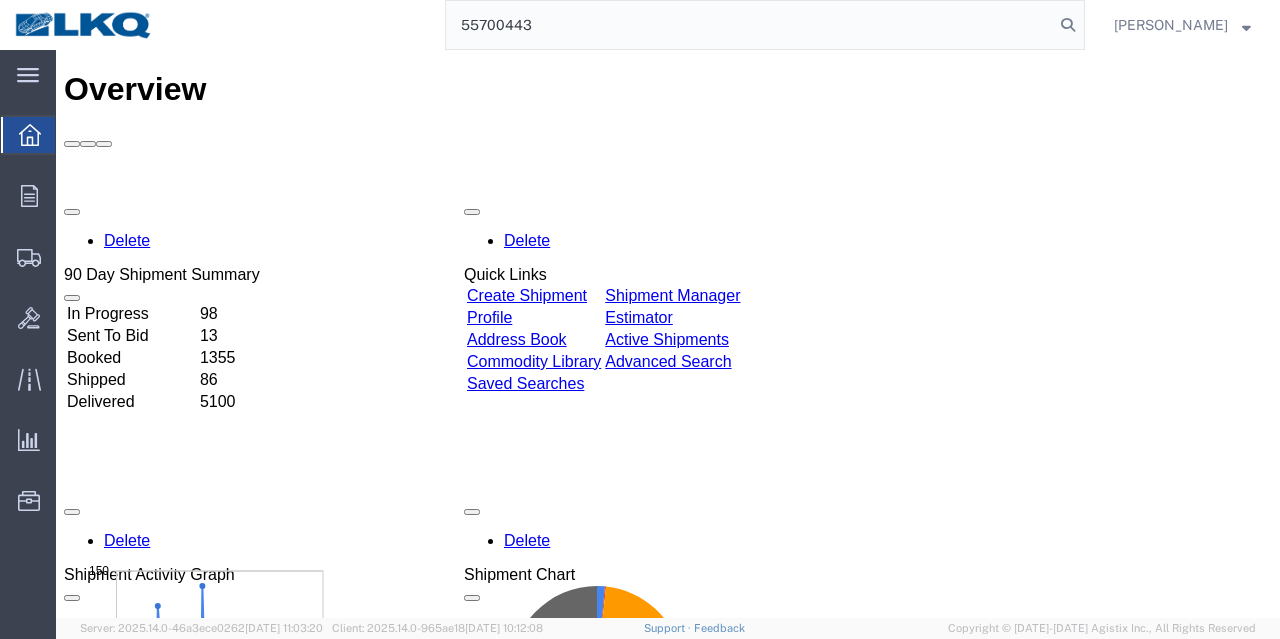 type on "55700443" 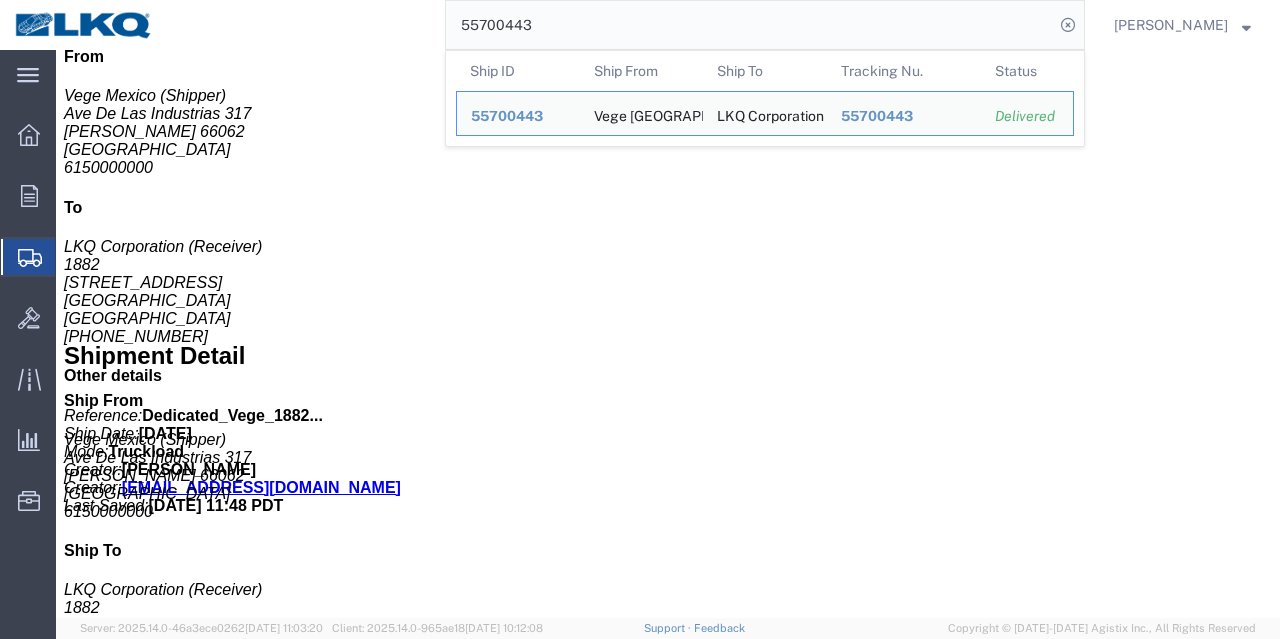 scroll, scrollTop: 700, scrollLeft: 0, axis: vertical 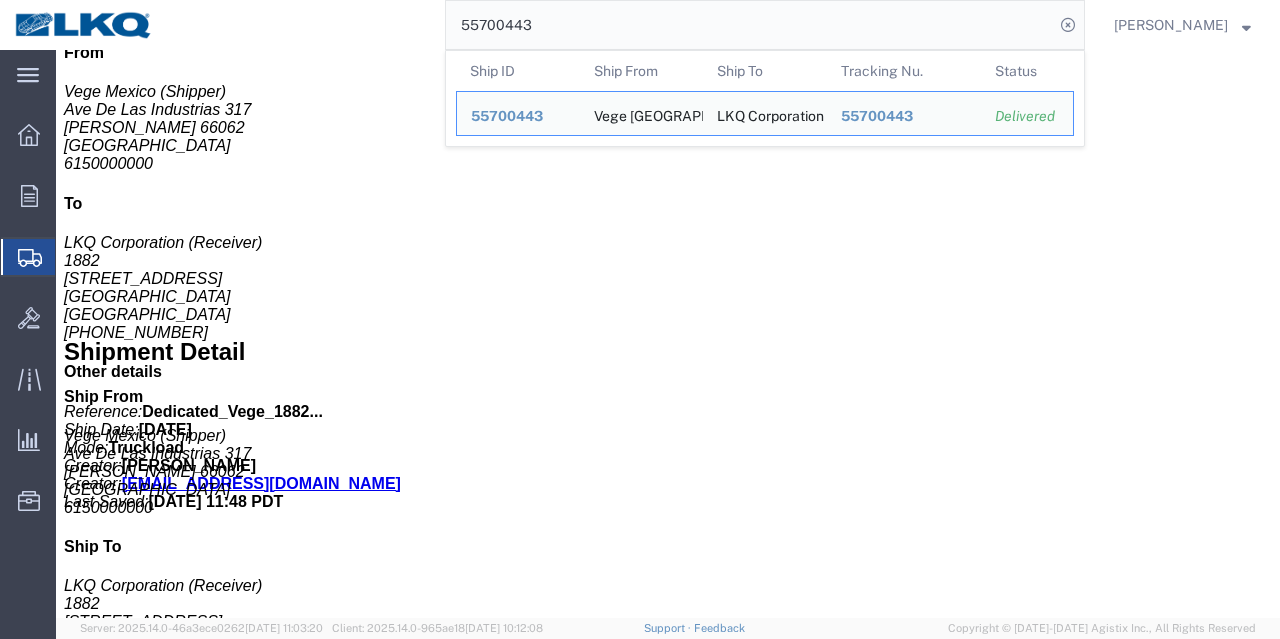 click 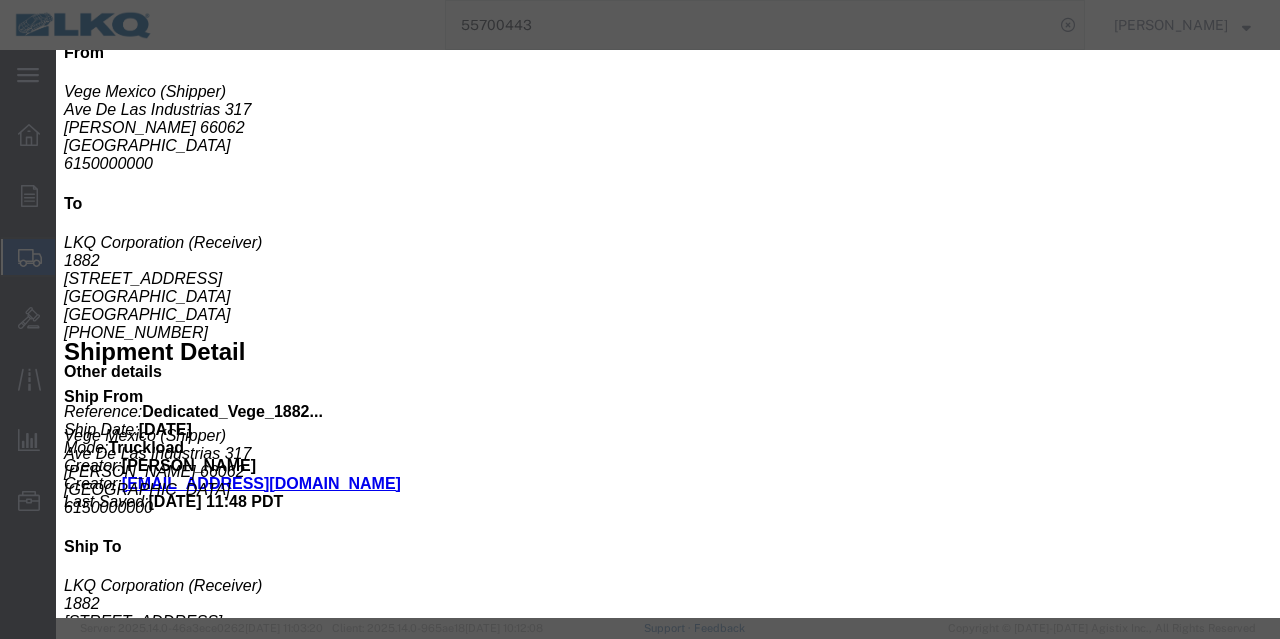 click 